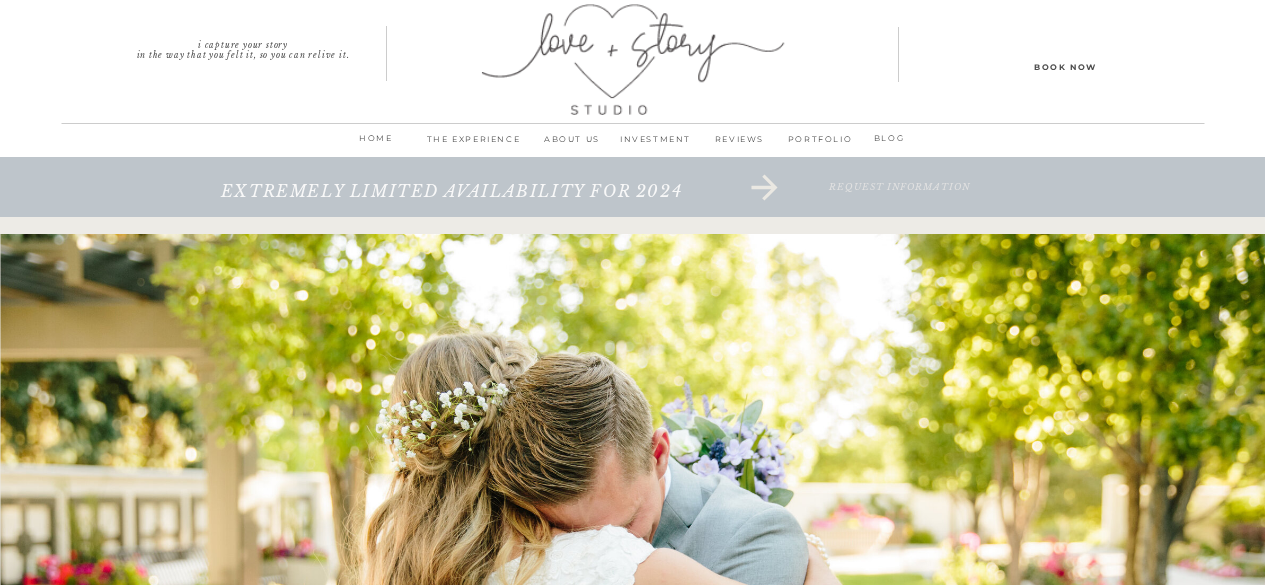 scroll, scrollTop: 0, scrollLeft: 0, axis: both 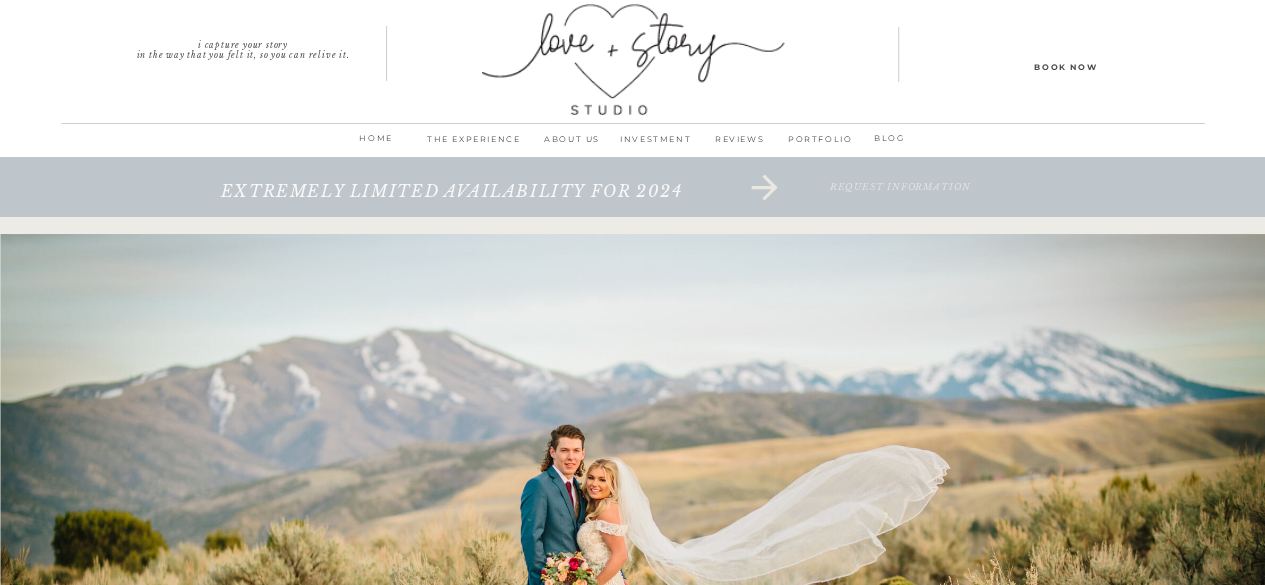 click on "INVESTMENT" at bounding box center [656, 145] 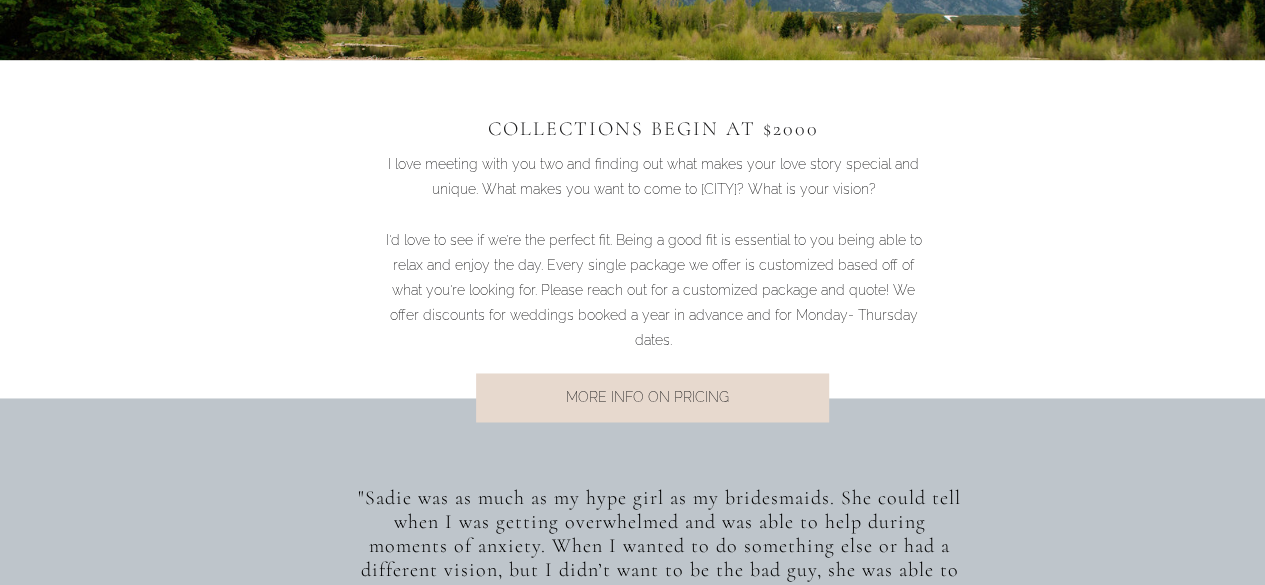 scroll, scrollTop: 1401, scrollLeft: 0, axis: vertical 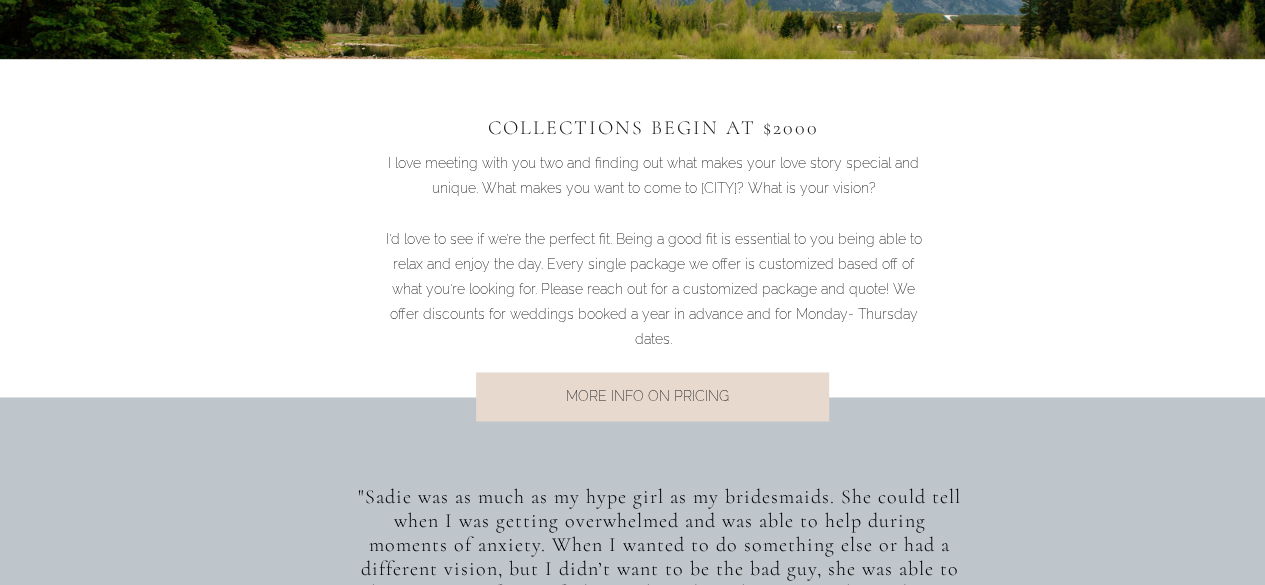 click on "MORE INFO ON PRICING" at bounding box center [647, 397] 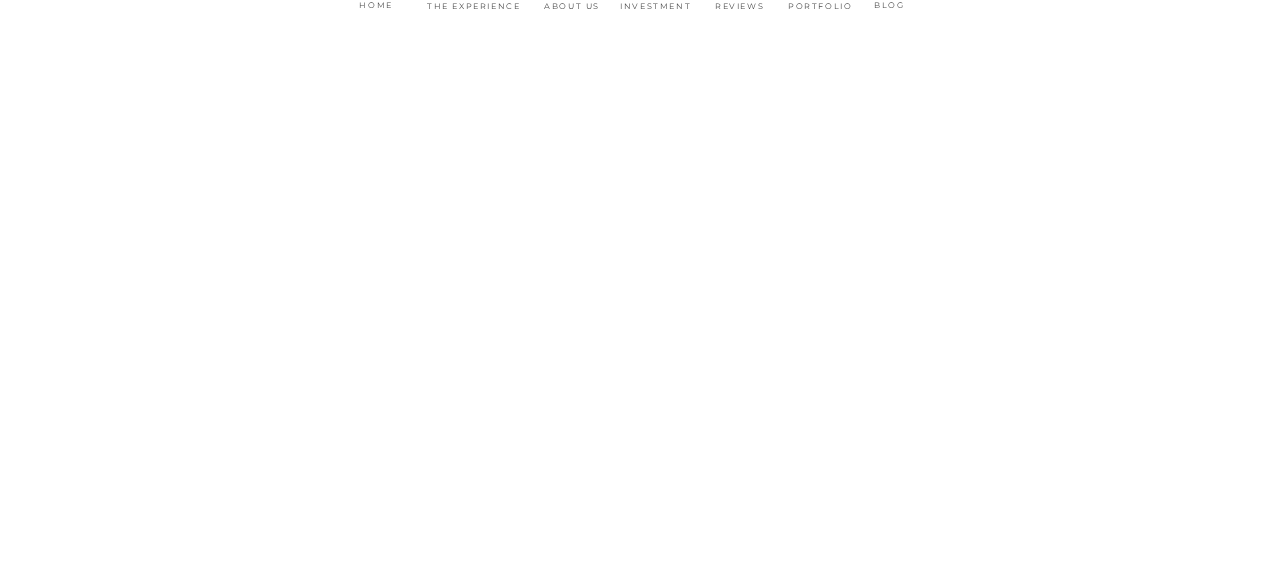 scroll, scrollTop: 0, scrollLeft: 0, axis: both 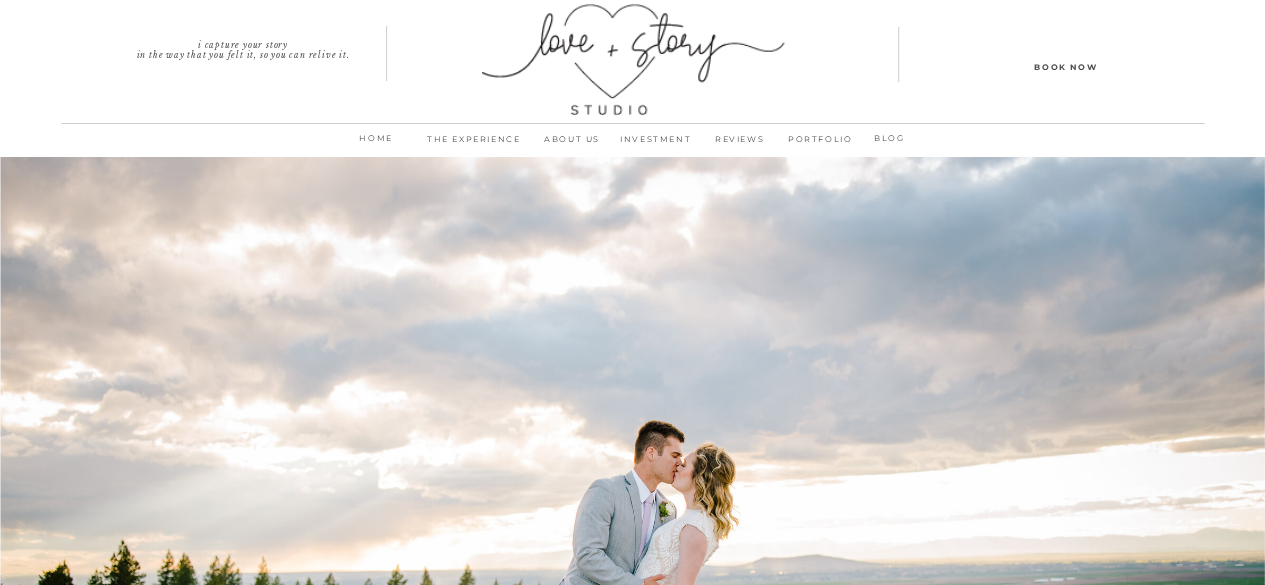 click on "THE EXPERIENCE" at bounding box center [474, 145] 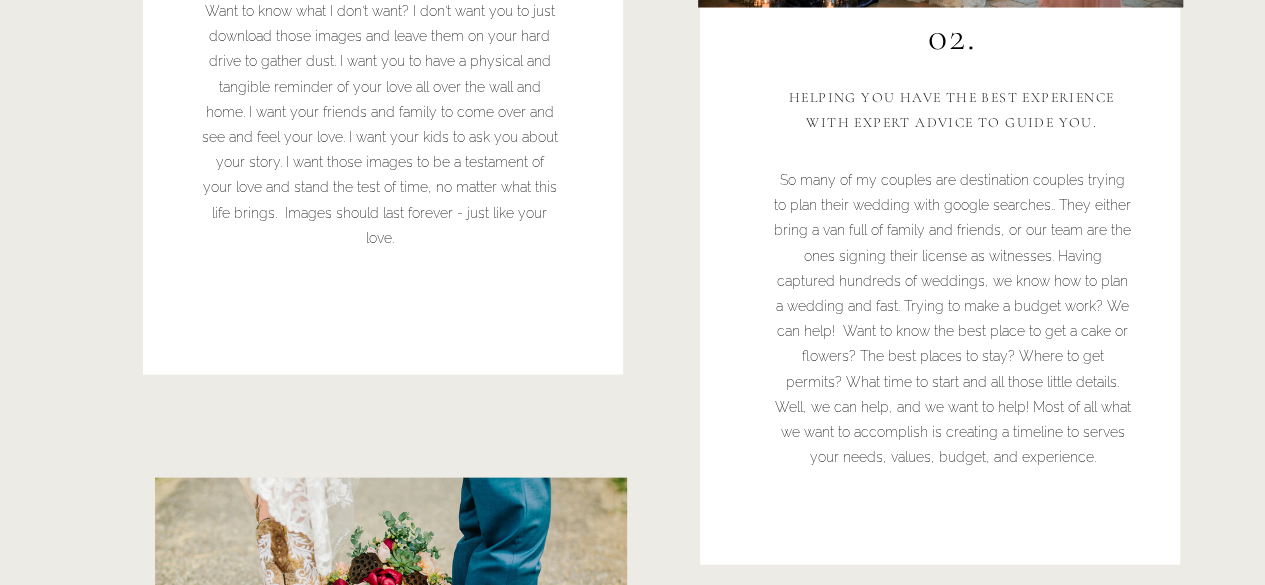 scroll, scrollTop: 1992, scrollLeft: 0, axis: vertical 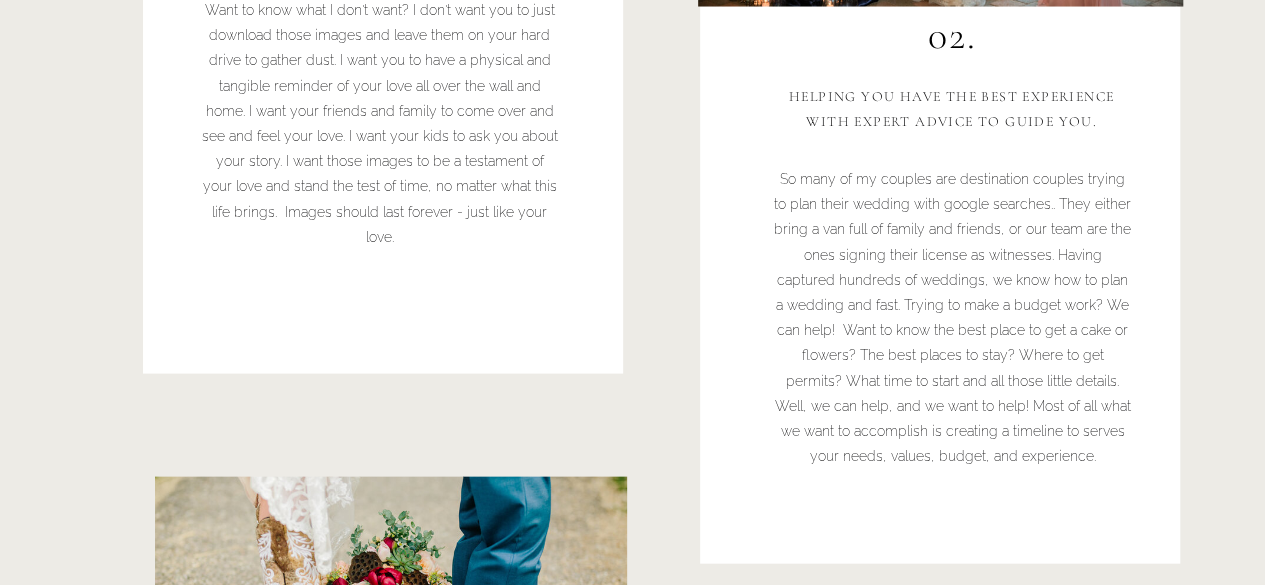 click on "home ABOUT us THE EXPERIENCE INVESTMENT REVIEWS PORTFOLIO I capture your story in the way that you felt it, so you can relive it. BLOG Book Now an experience you deserve beyond pretty Images [CITY] photographer Want to know my secret to storytelling? How to get to the core of who you are as a couple, how to get you comfortable in front of the camera, and deliver priceless images? It's all about creating something unique and special. we specialize in capturing the real moments creating an experience How we create an experience and exceed your expectations 01. We care about who you are at your core - your love and your story 02. HELPING you have the best experience with expert advice to guide you. 03. We have a fast turn around rate of 4 weeks after your wedding or event. It's important to us that you get the images when you still have your "giddy wedding love" . You know, when the emotions and memories are still really fresh in your mind. Fast turn around 04. THIS IS A testament of your love." at bounding box center [632, 3967] 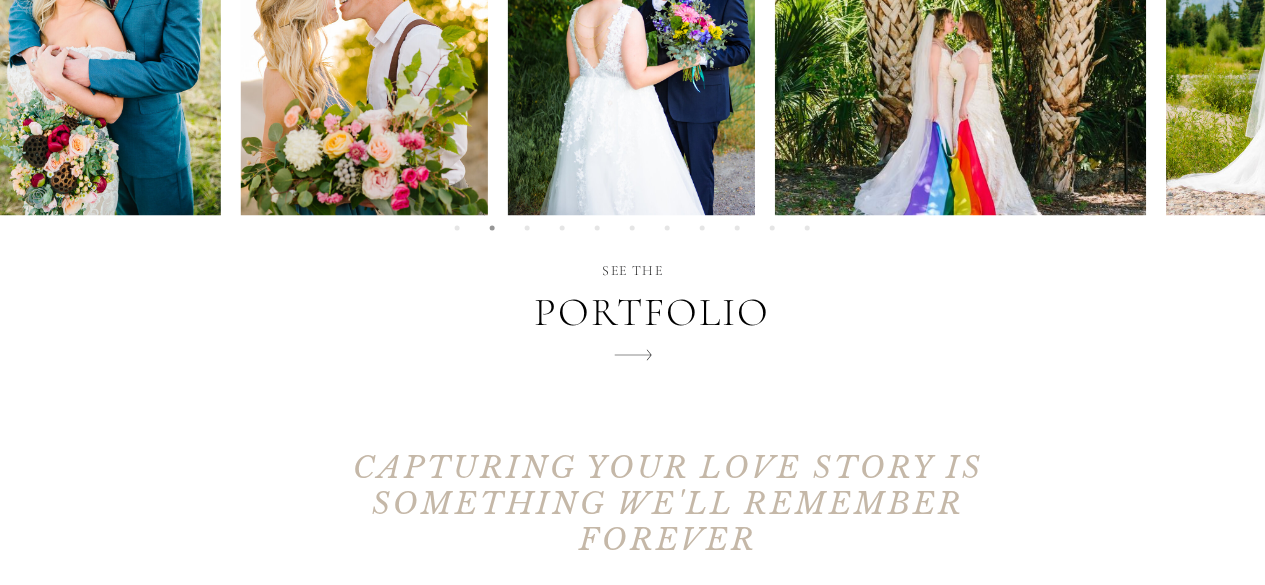 scroll, scrollTop: 9199, scrollLeft: 0, axis: vertical 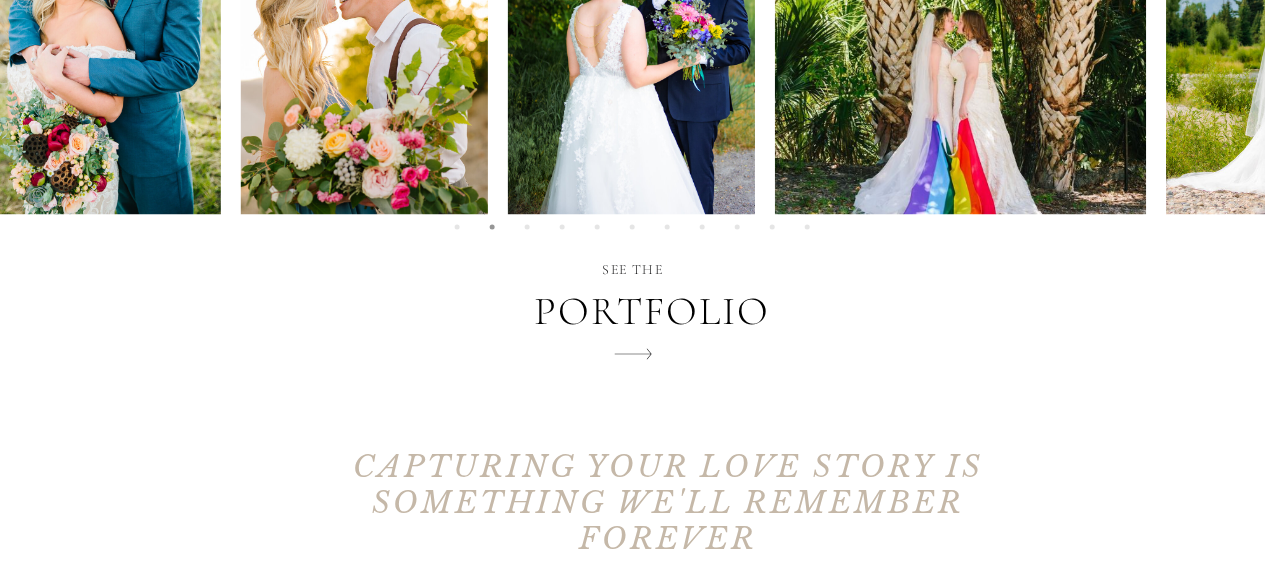 click 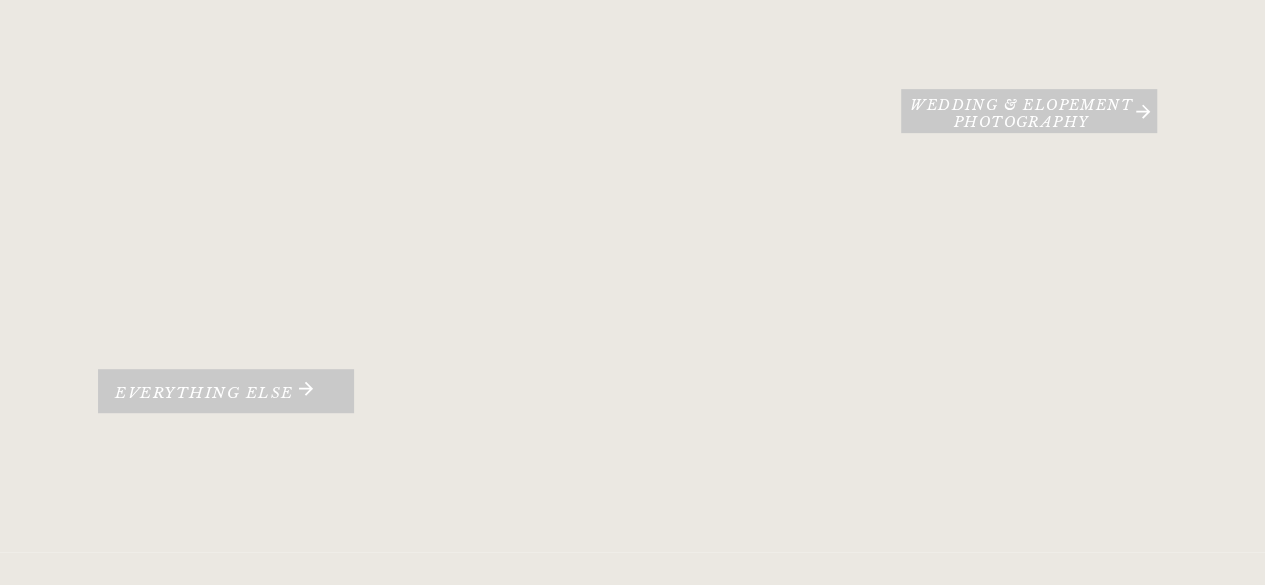 scroll, scrollTop: 438, scrollLeft: 0, axis: vertical 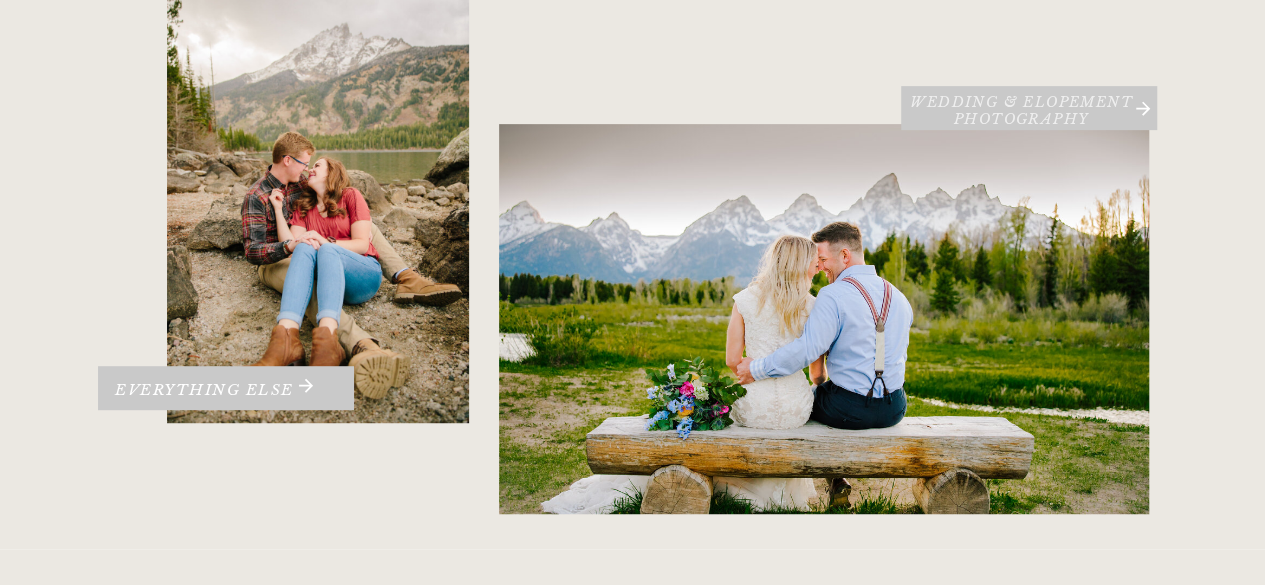 click on "Wedding & Elopement PHOTOGRAPHY" at bounding box center [1022, 108] 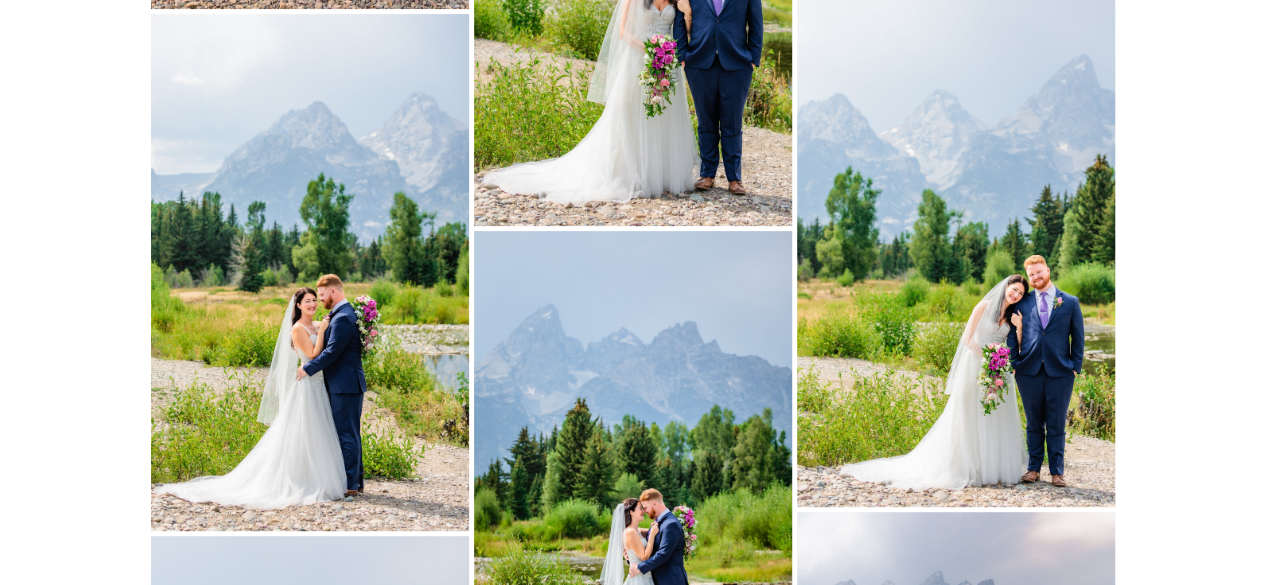 scroll, scrollTop: 15439, scrollLeft: 0, axis: vertical 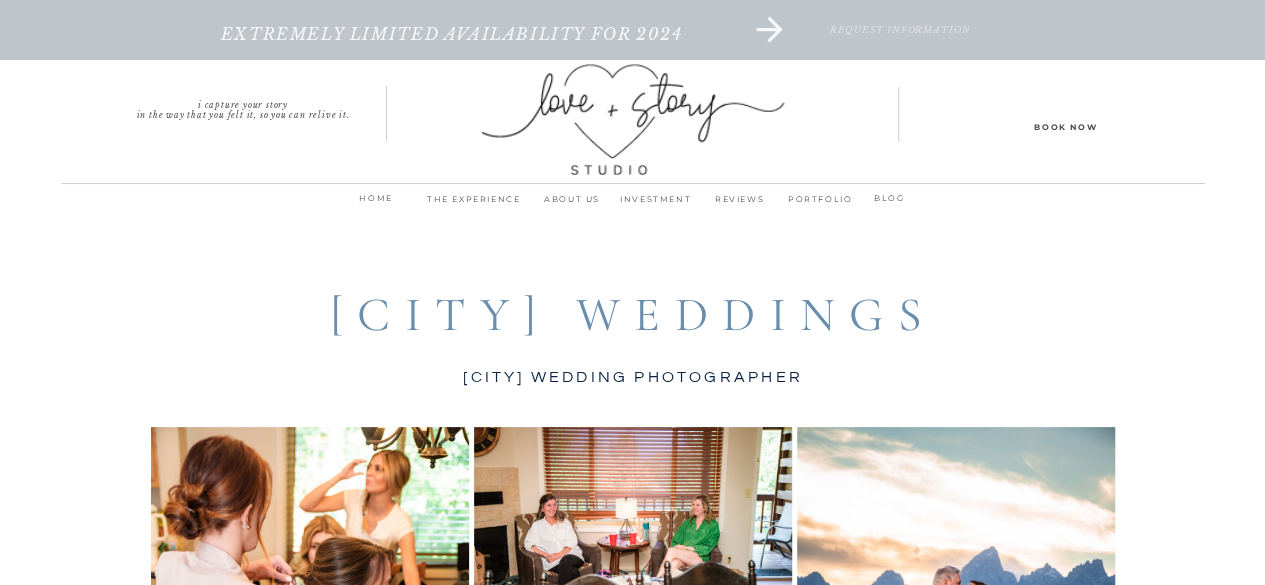 click on "home" at bounding box center (376, 204) 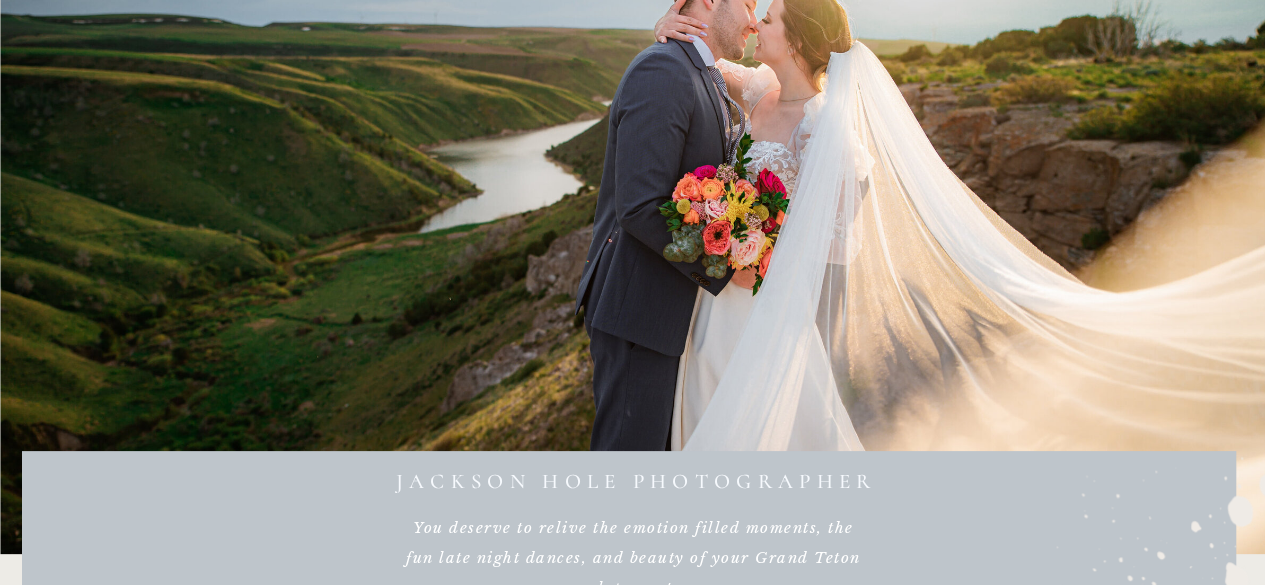 scroll, scrollTop: 0, scrollLeft: 0, axis: both 